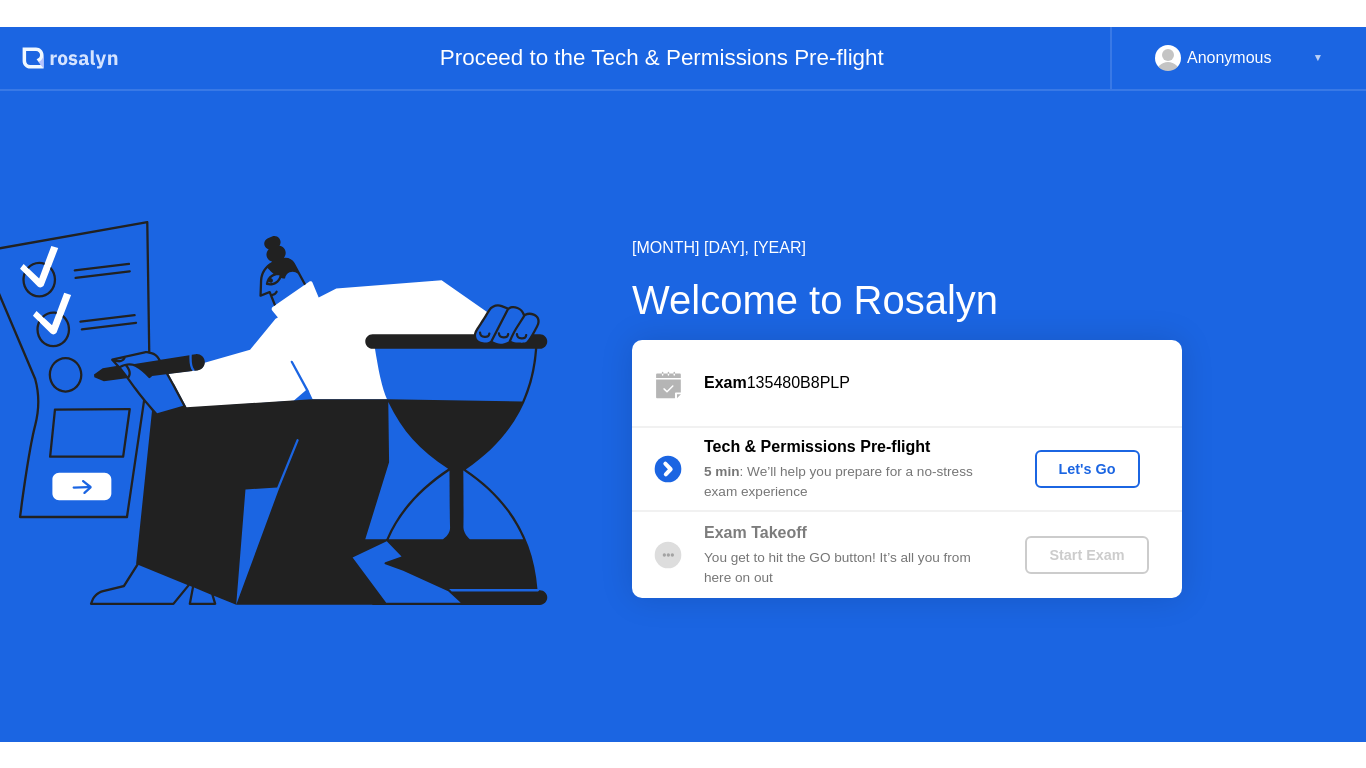 scroll, scrollTop: 0, scrollLeft: 0, axis: both 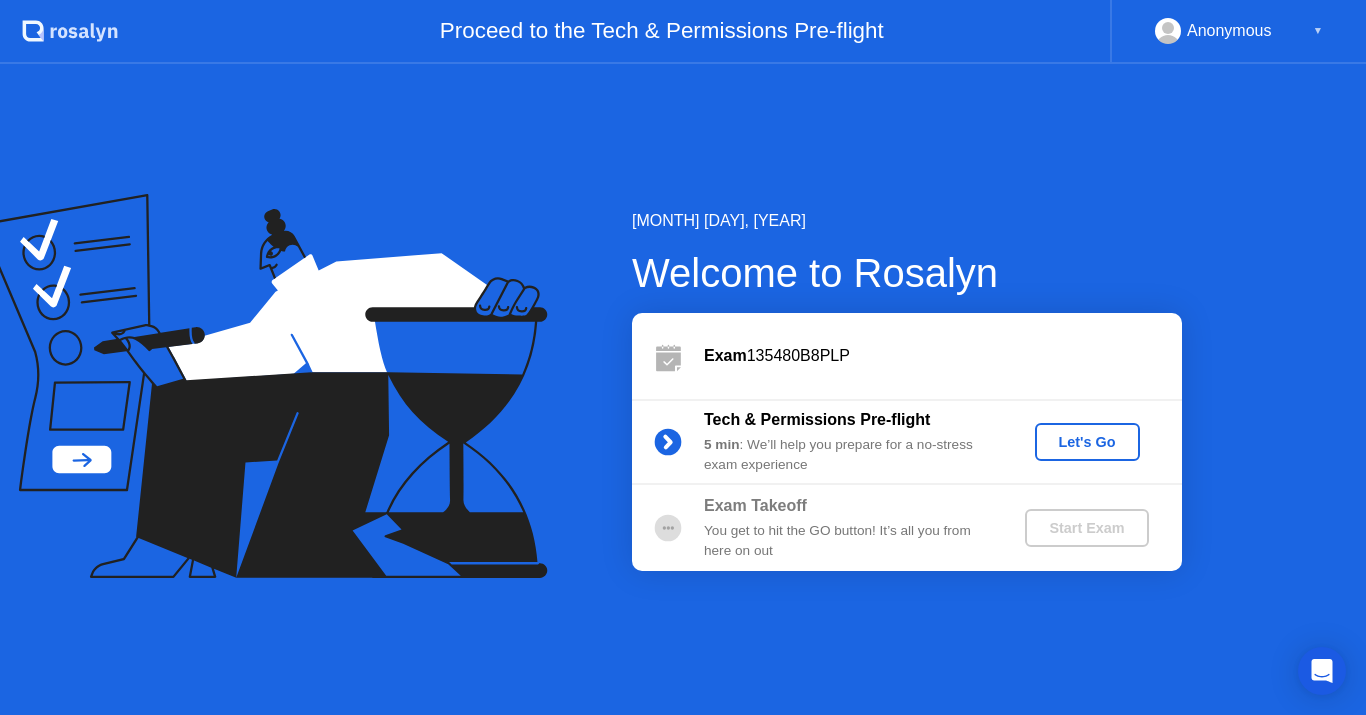 click on "Let's Go" 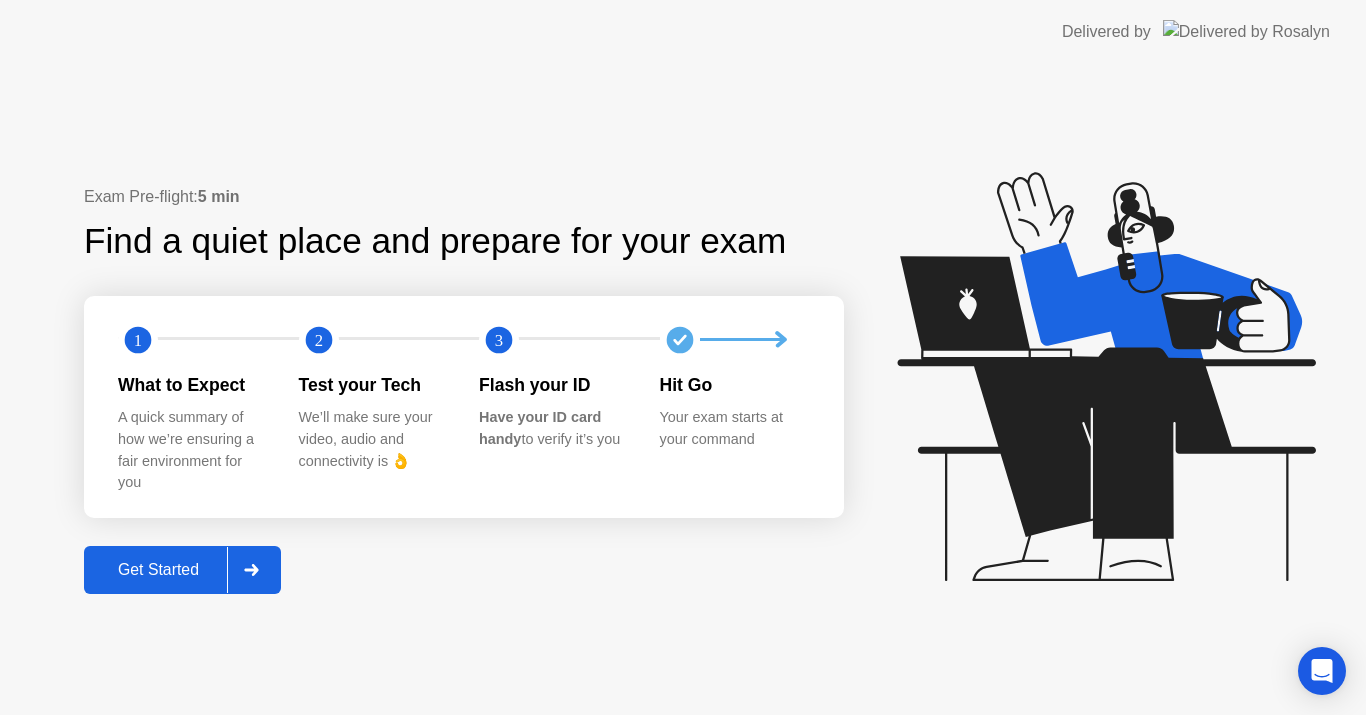 click 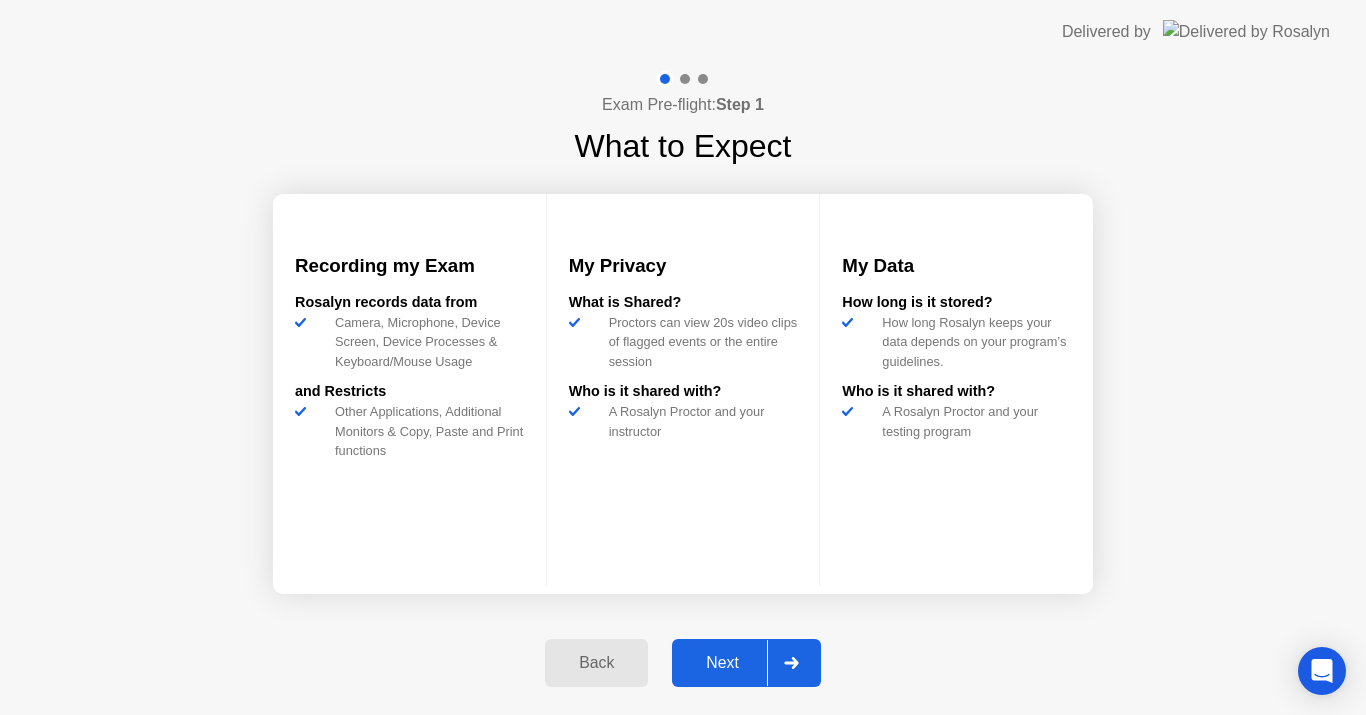click on "Next" 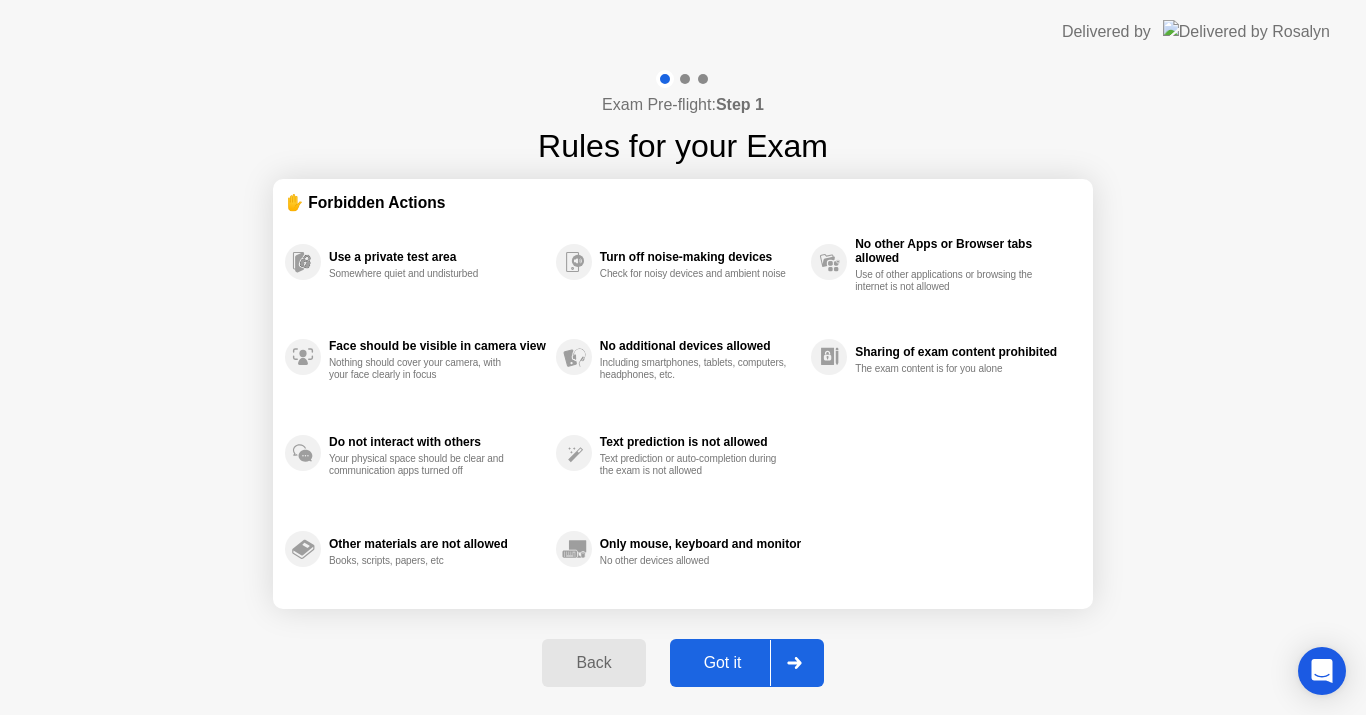 click on "Got it" 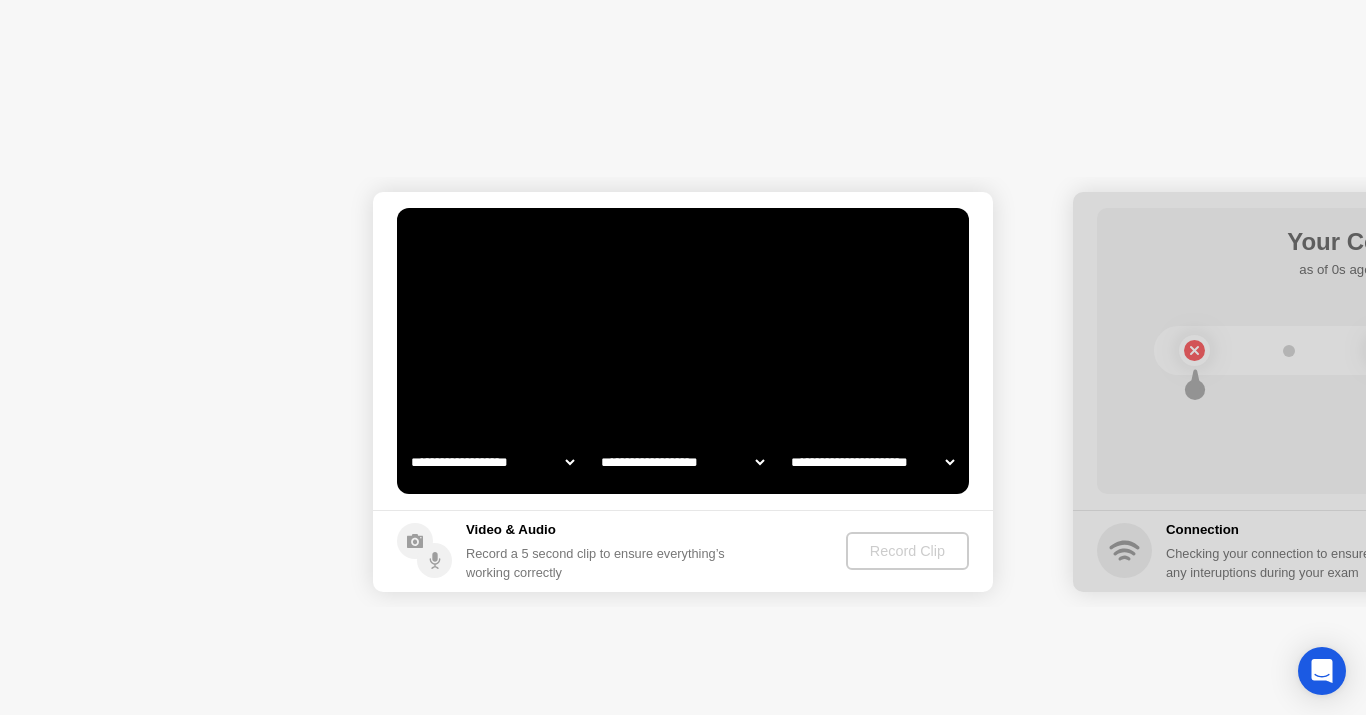 select on "**********" 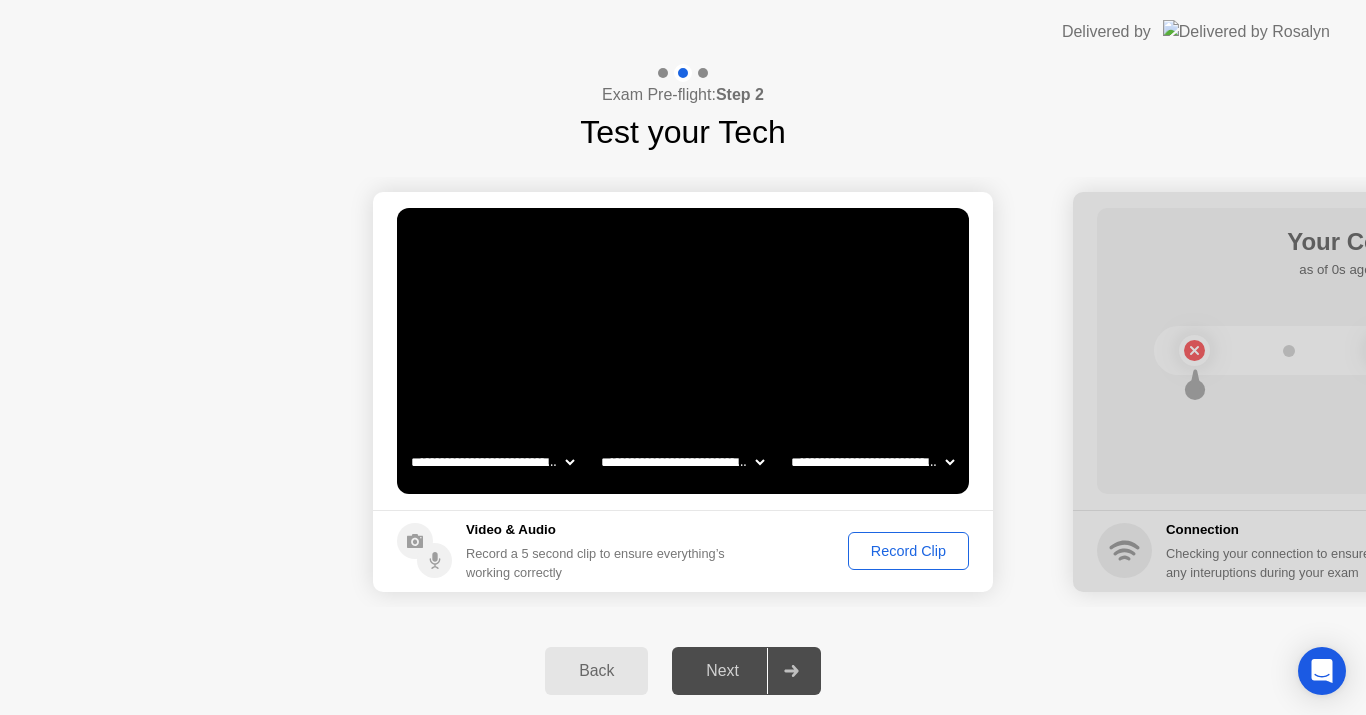 click on "Next" 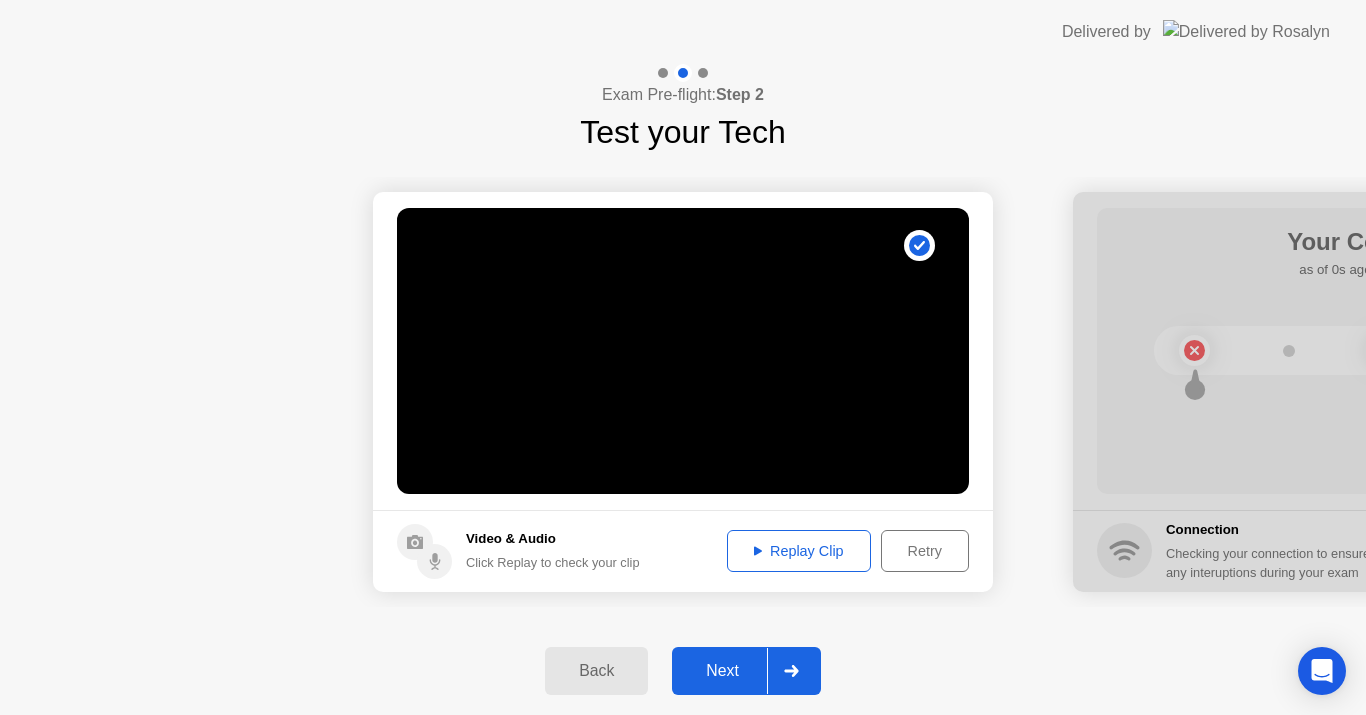 click on "Next" 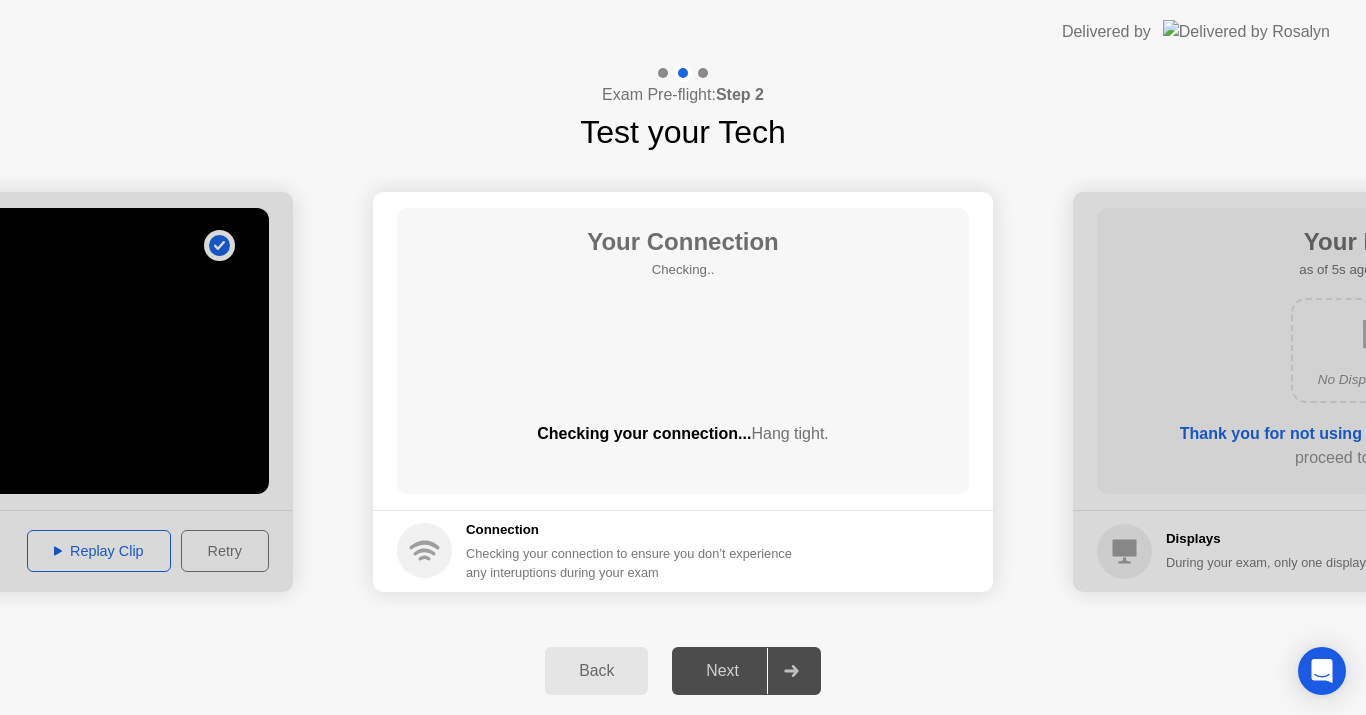 click on "Next" 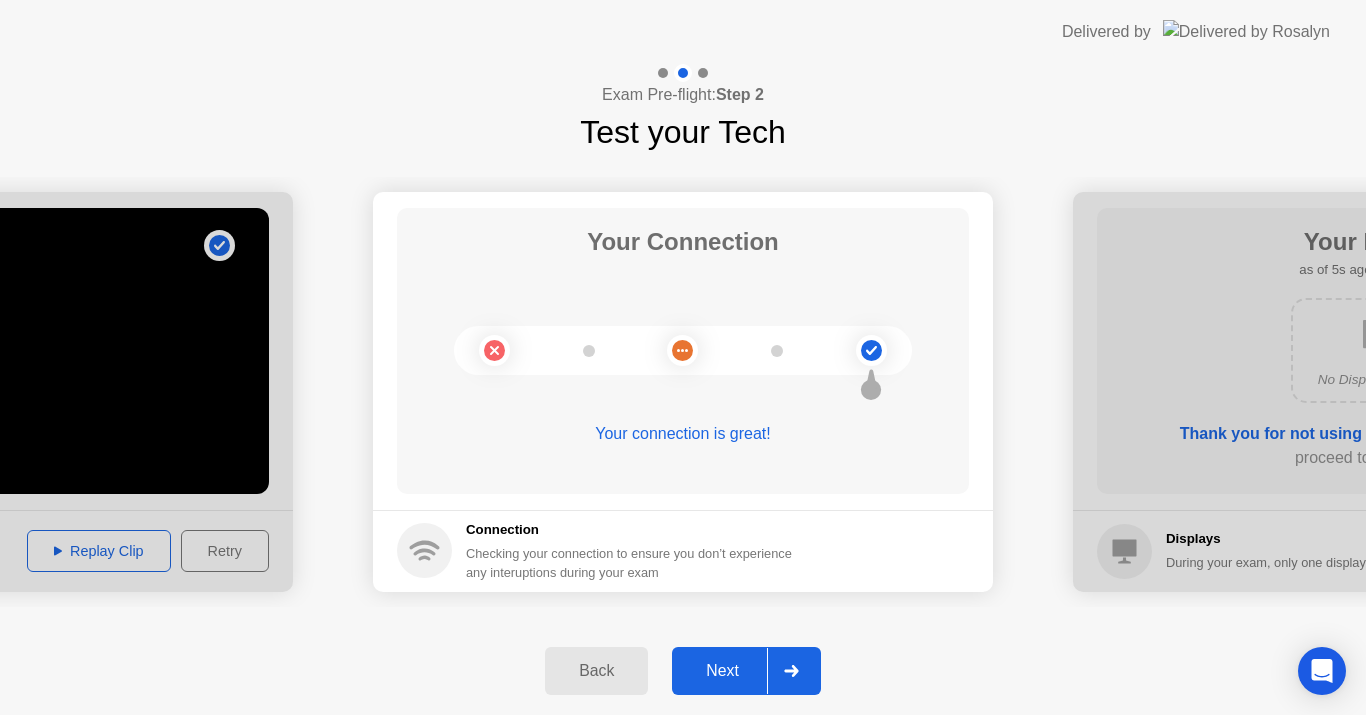 click 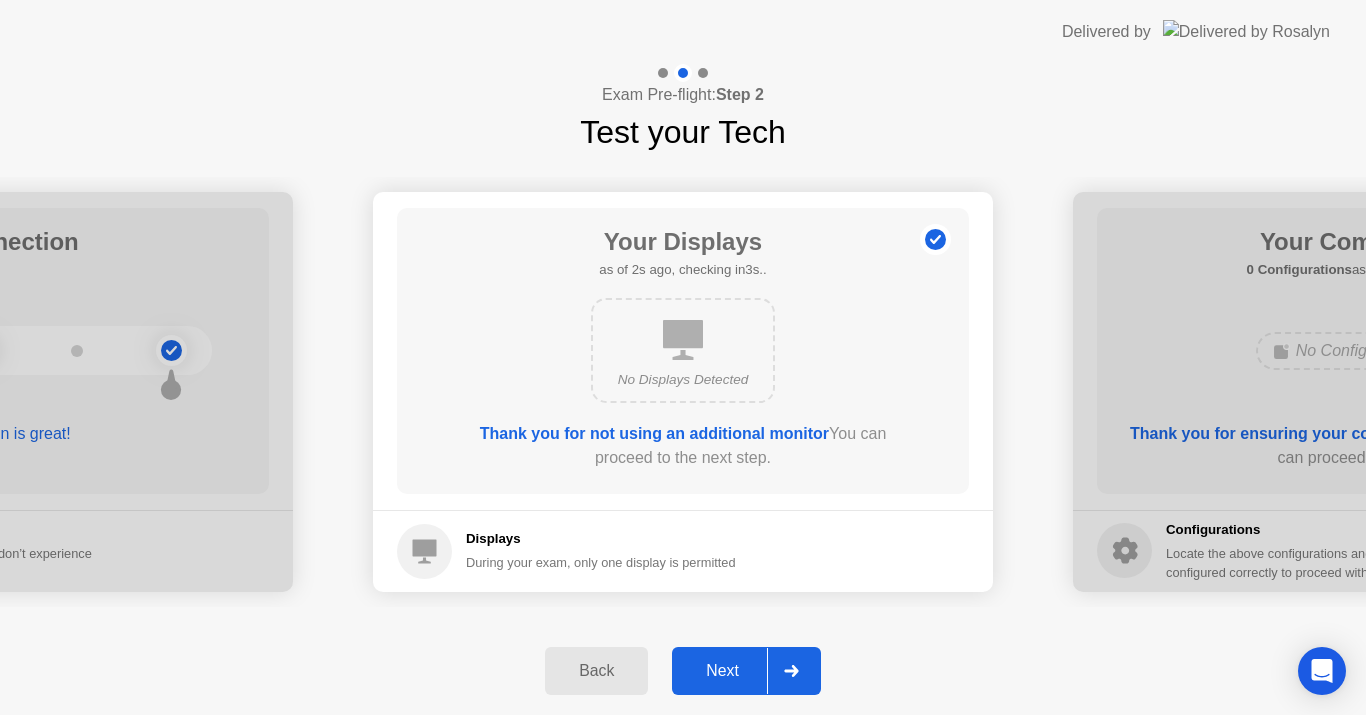 click on "Next" 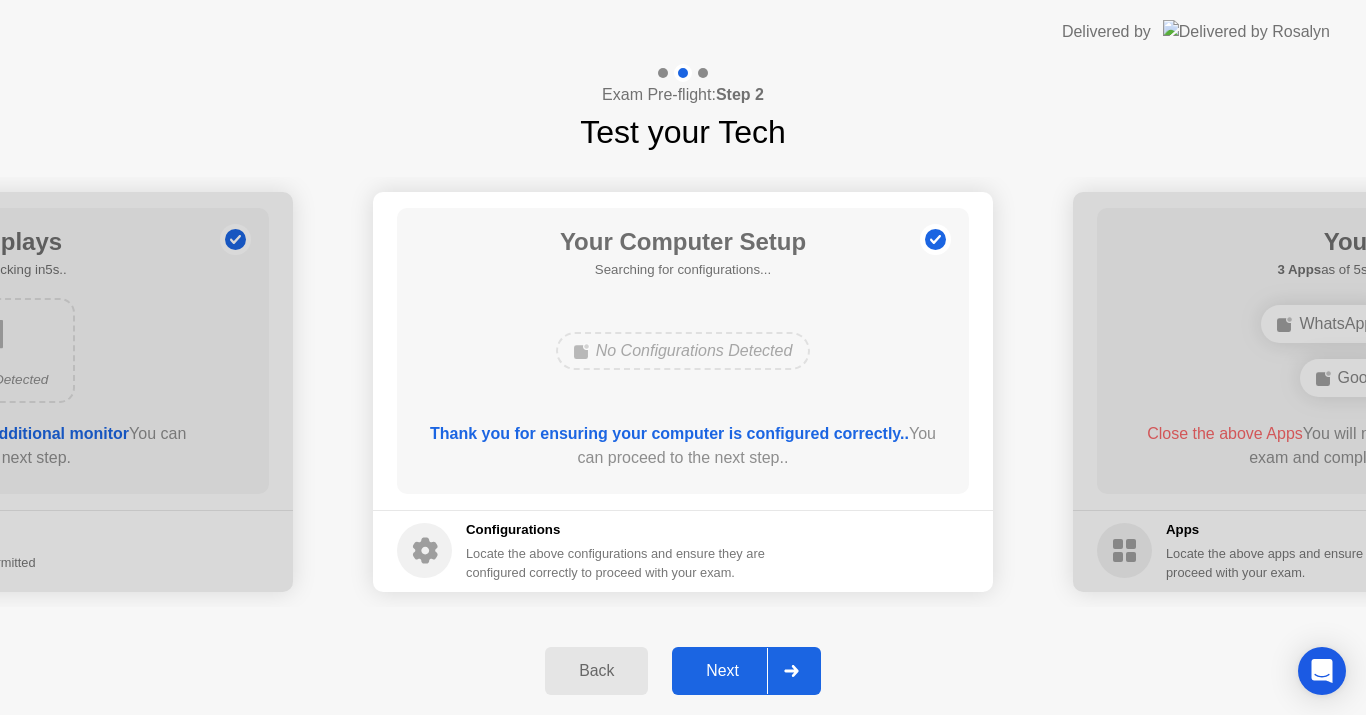 click on "Next" 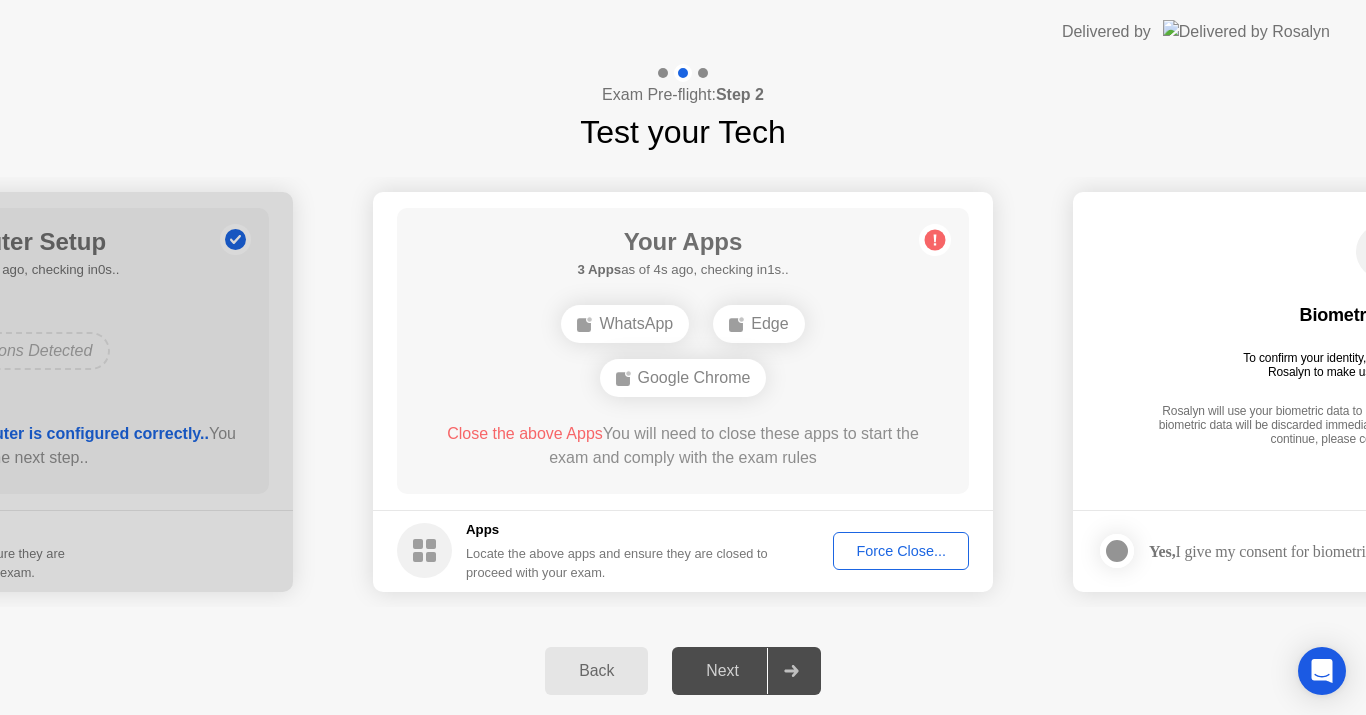 click on "Force Close..." 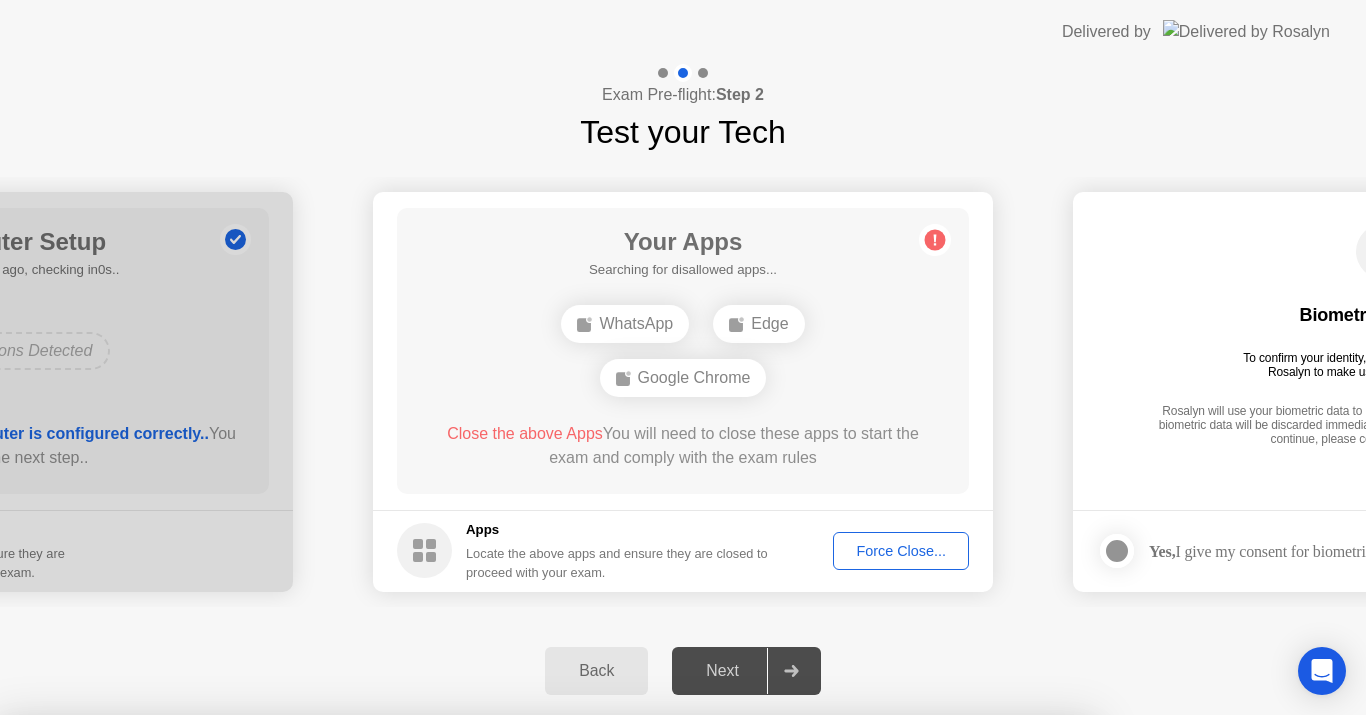 click on "Confirm" at bounding box center (613, 991) 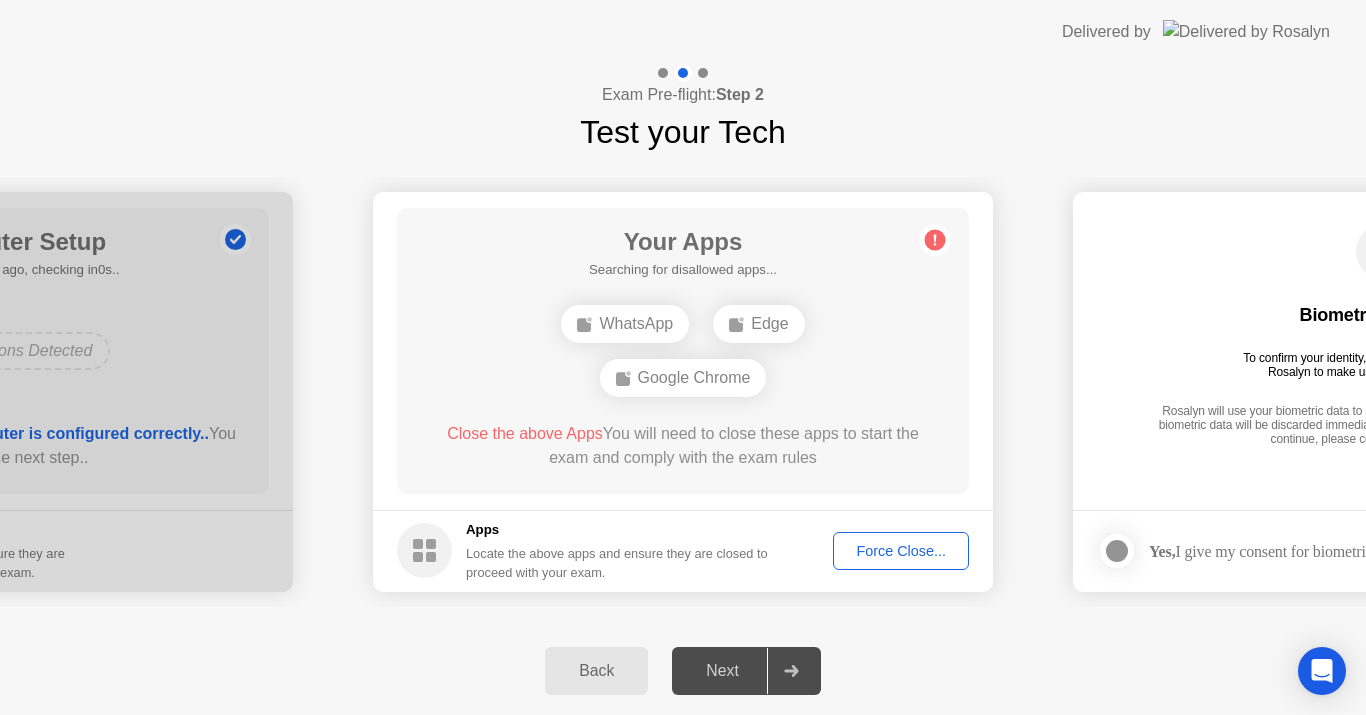 click on "Force Close..." 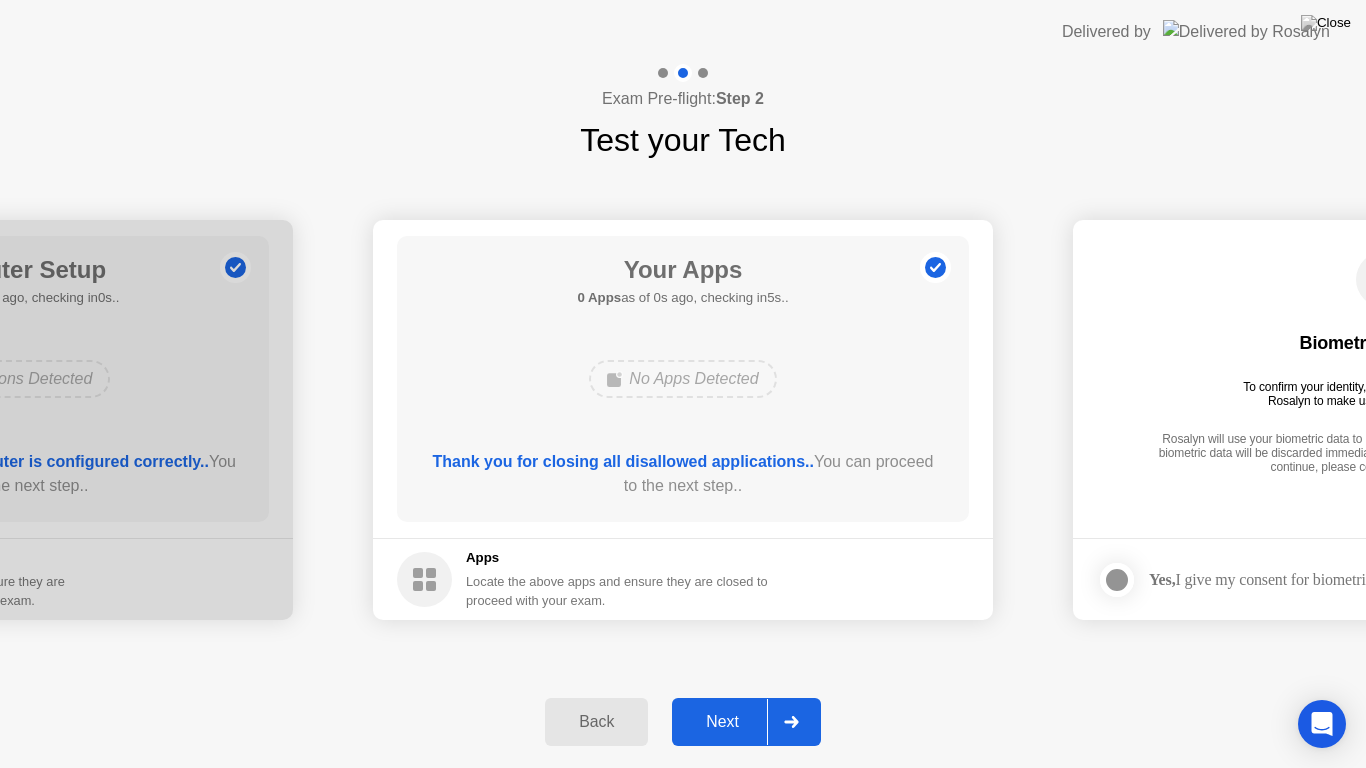 click on "Thank you for closing all disallowed applications..  You can proceed to the next step.." 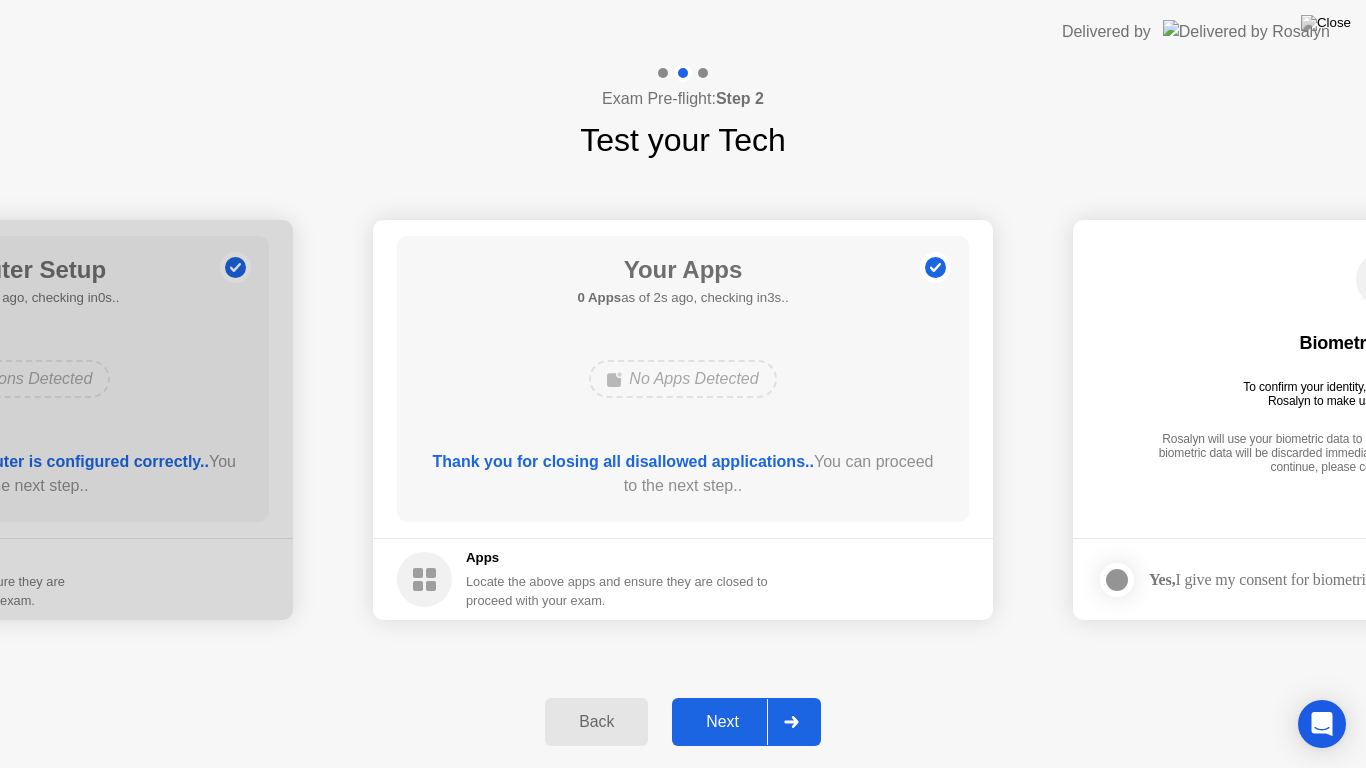 click on "Next" 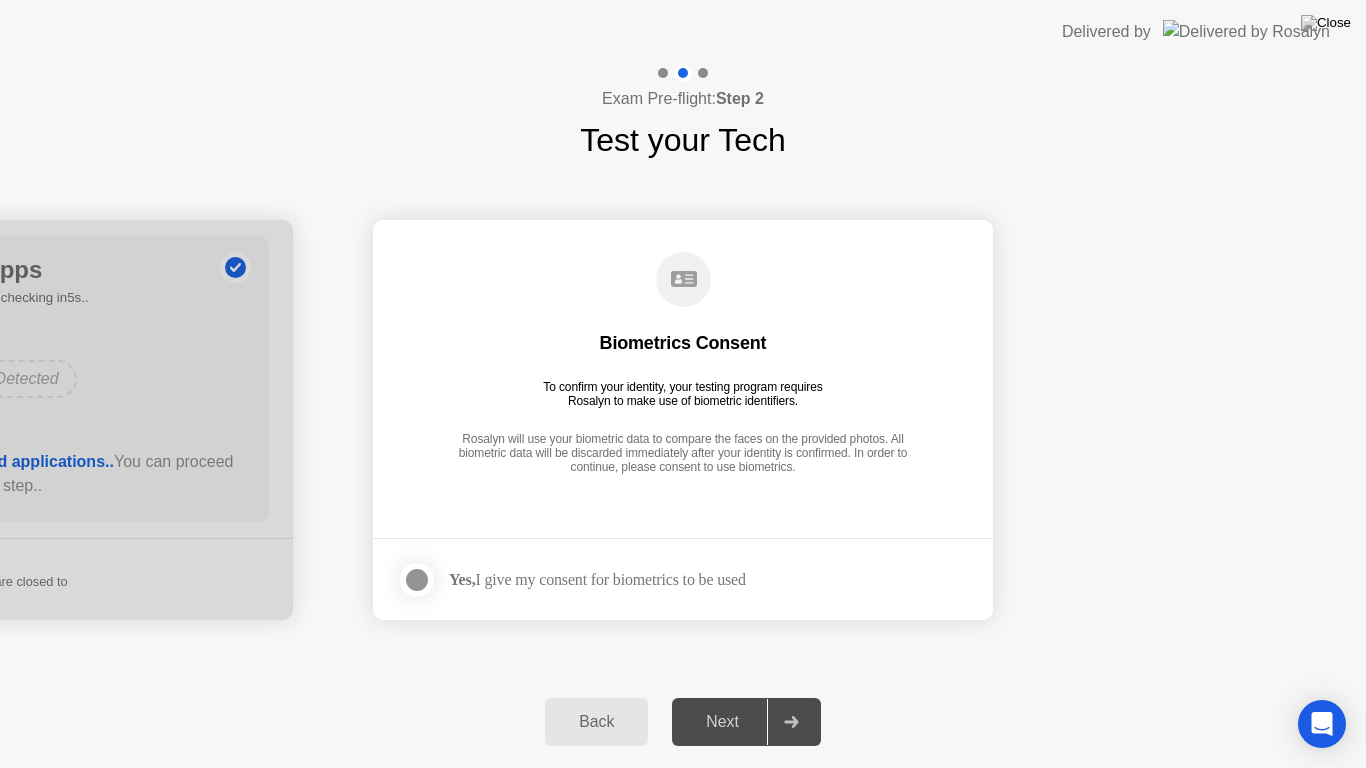 click 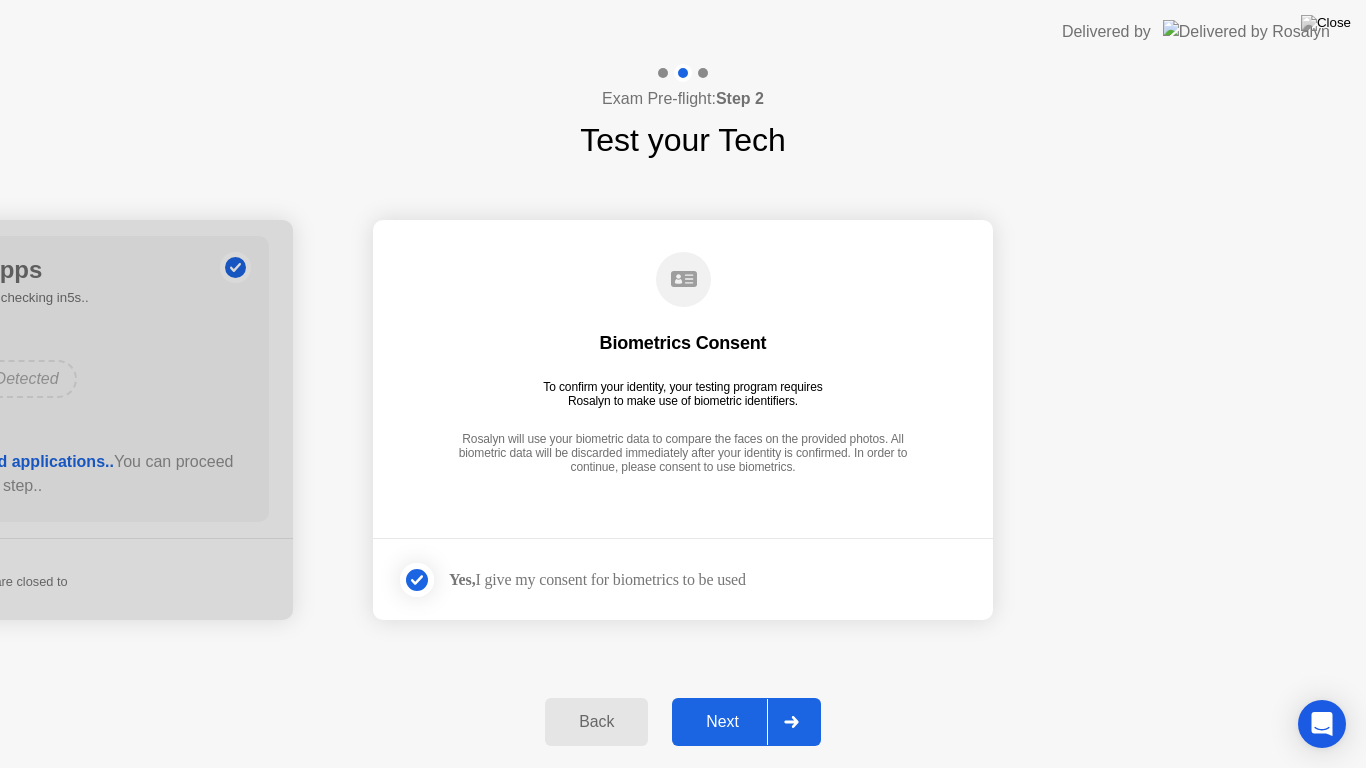 click on "Next" 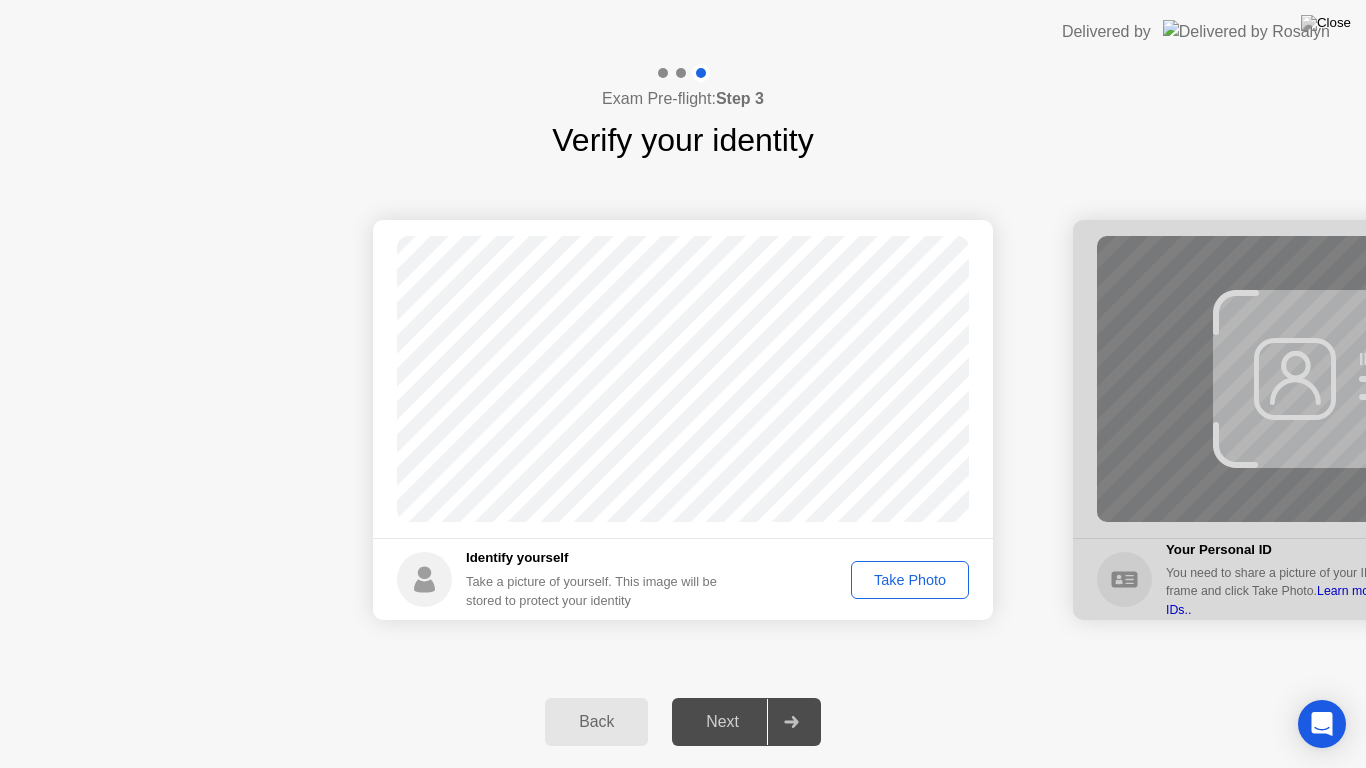 click on "Take Photo" 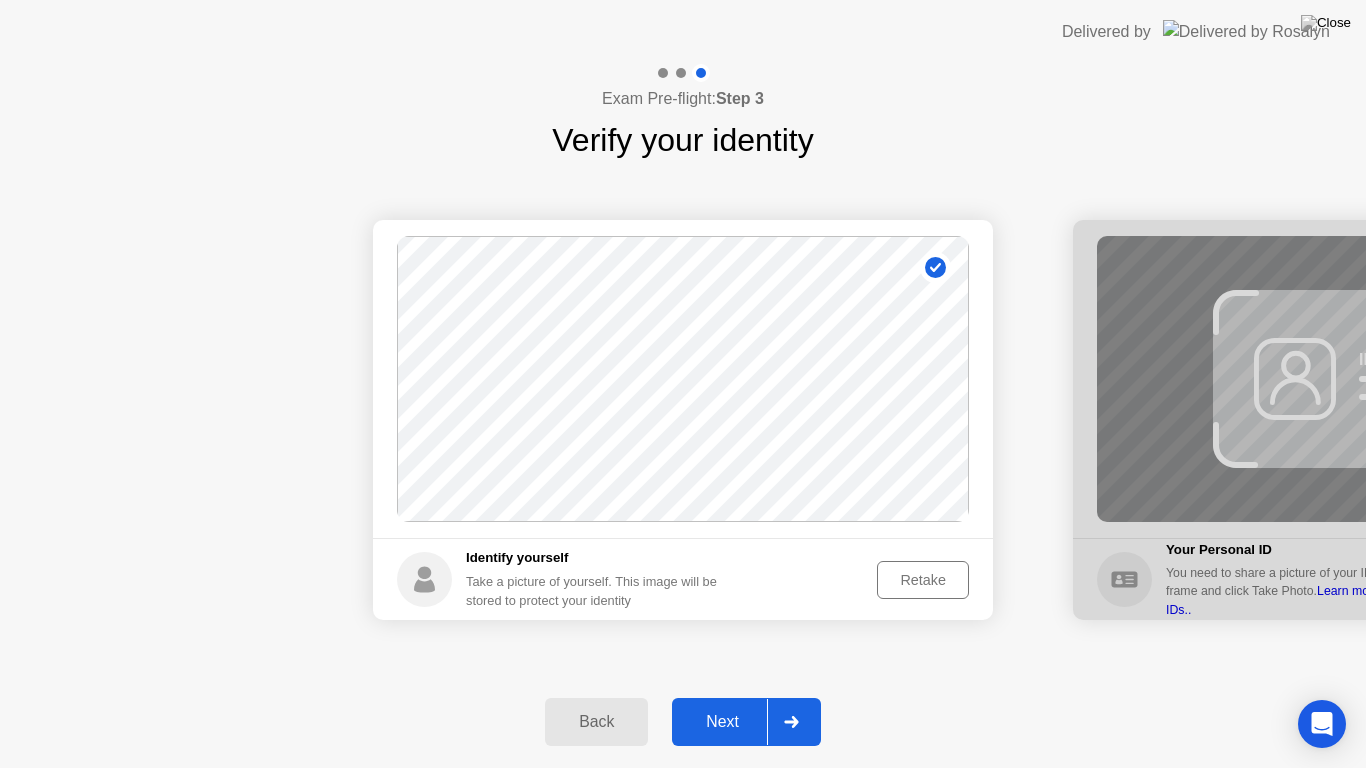 click on "Next" 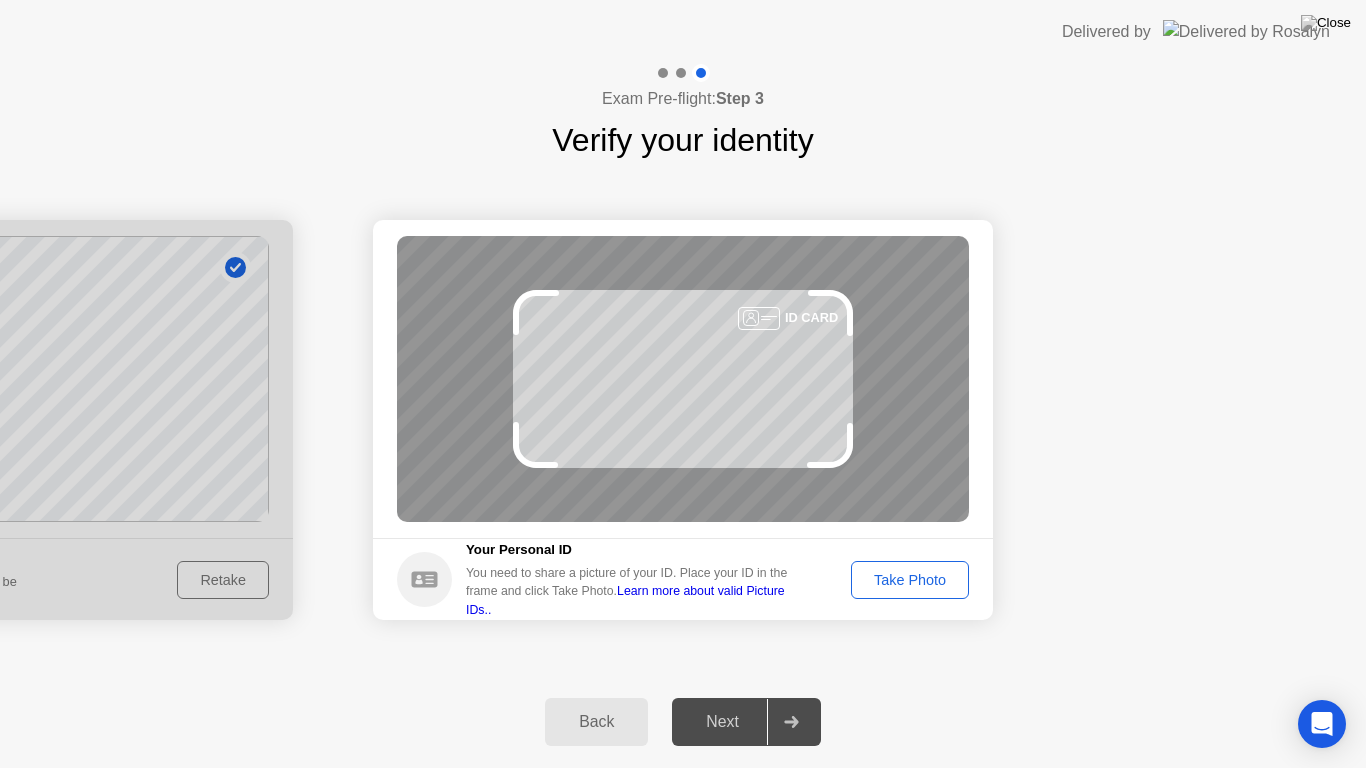 click on "Learn more about valid Picture IDs.." 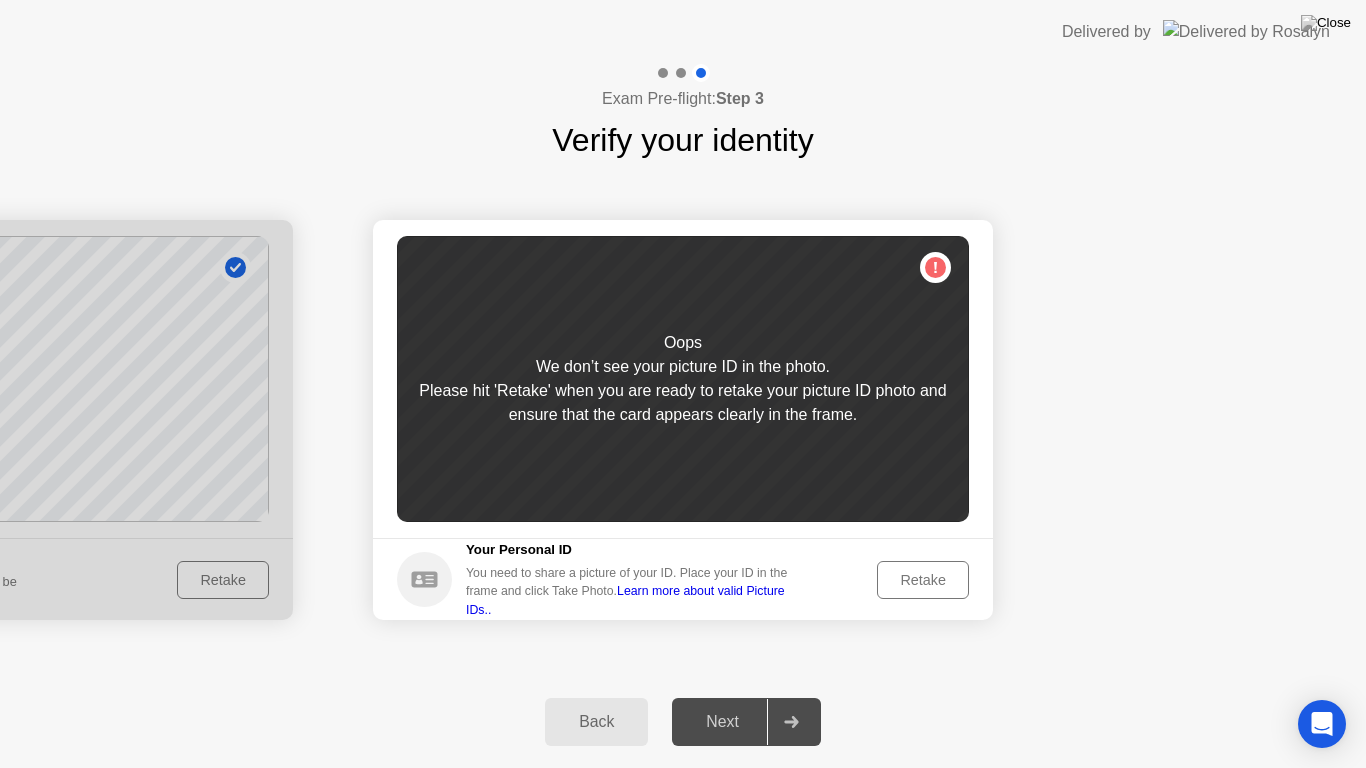 click on "Oops We don’t see your picture ID in the photo. Please hit 'Retake' when you are ready to retake your picture ID photo and ensure that the card appears clearly in the frame." 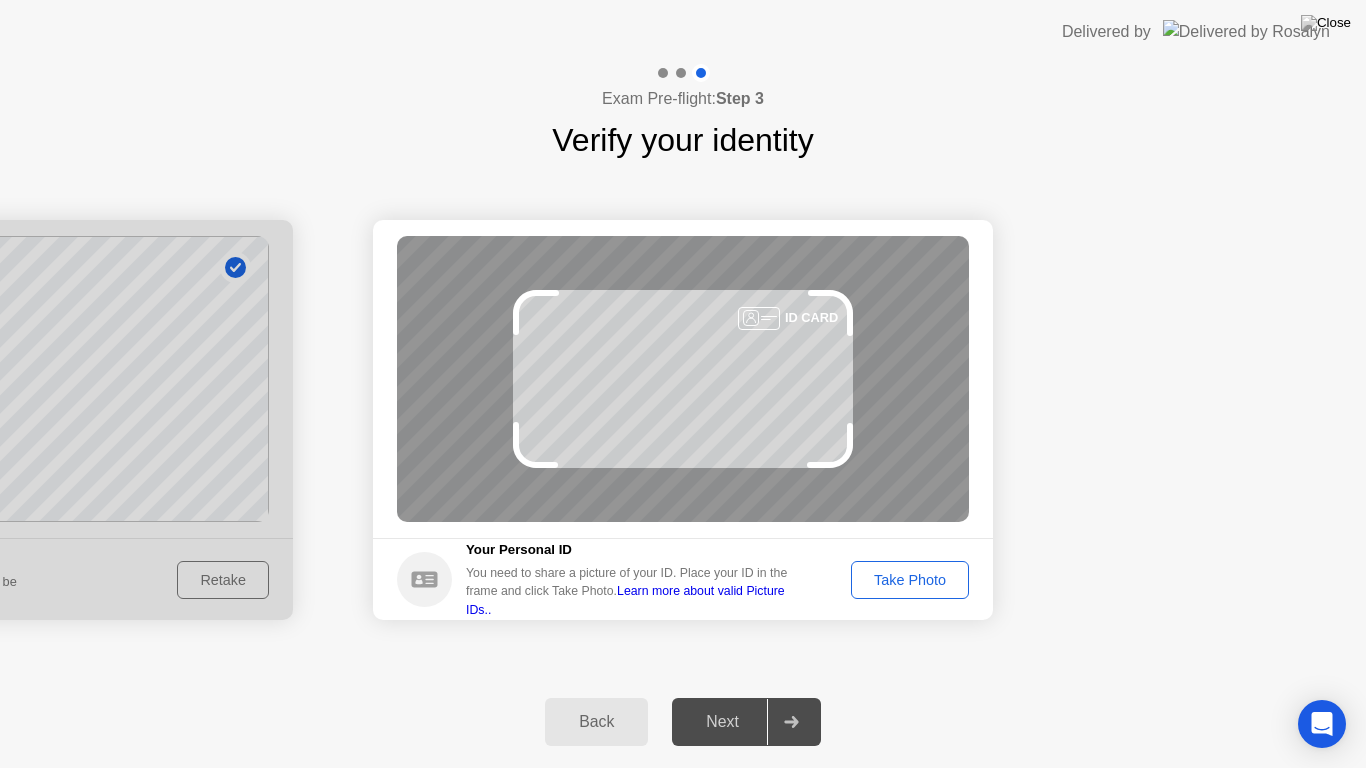 click on "Take Photo" 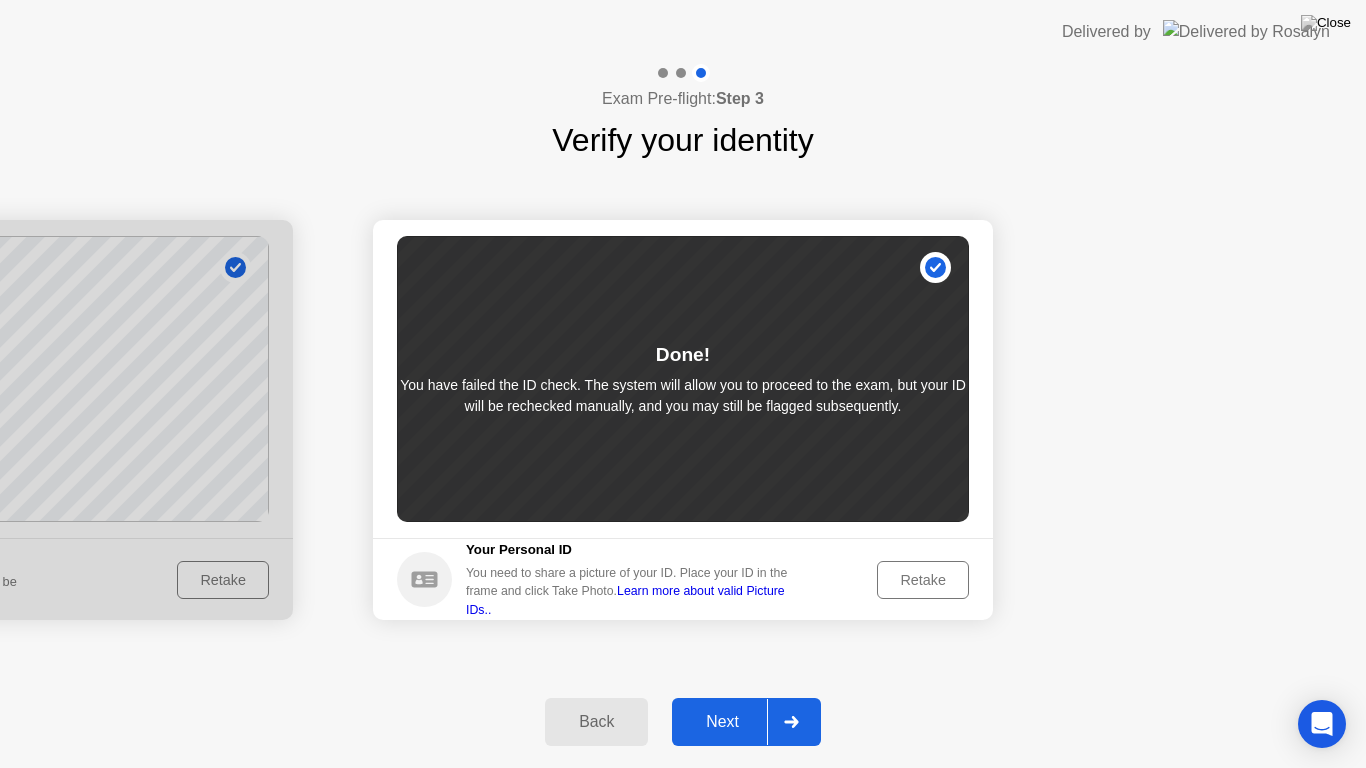 click on "Done! You have failed the ID check. The system will allow you to proceed to the exam, but your ID will be rechecked manually, and you may still be flagged subsequently." 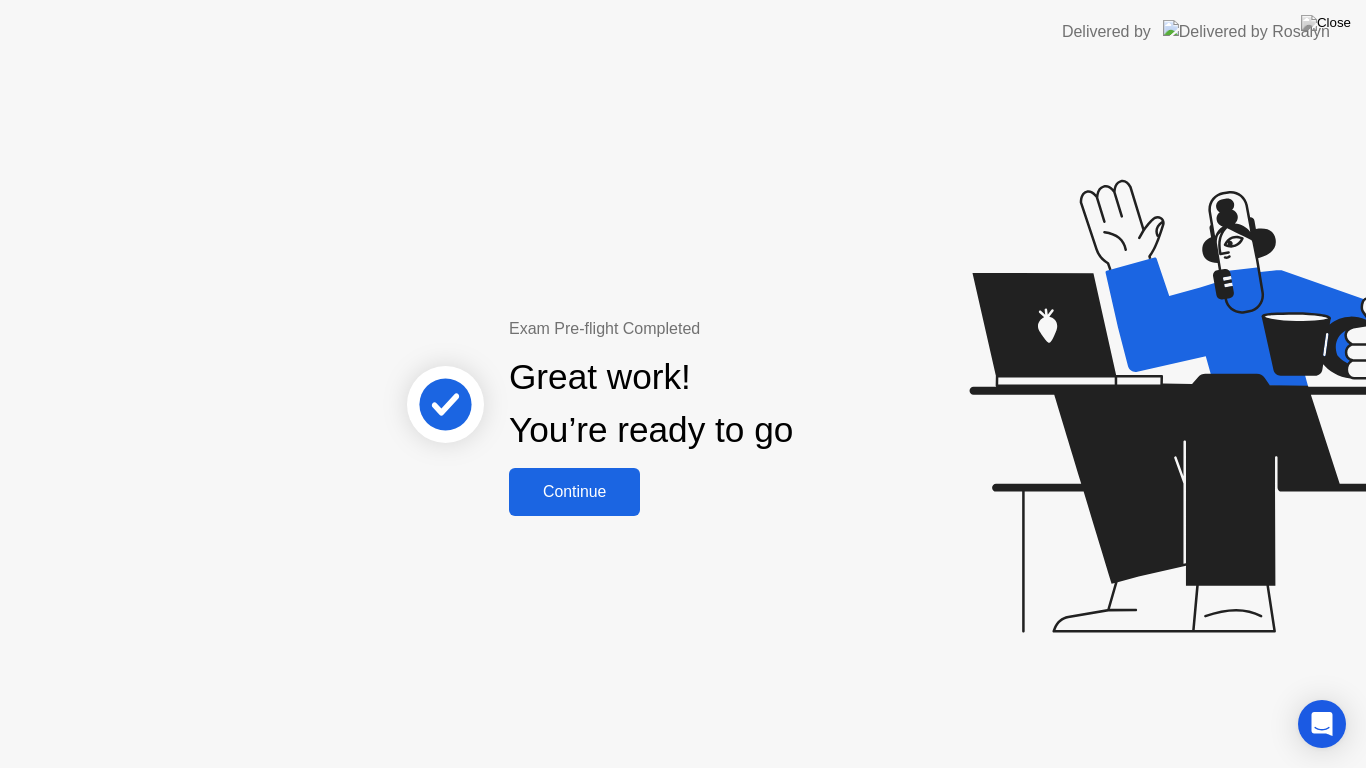 click on "Continue" 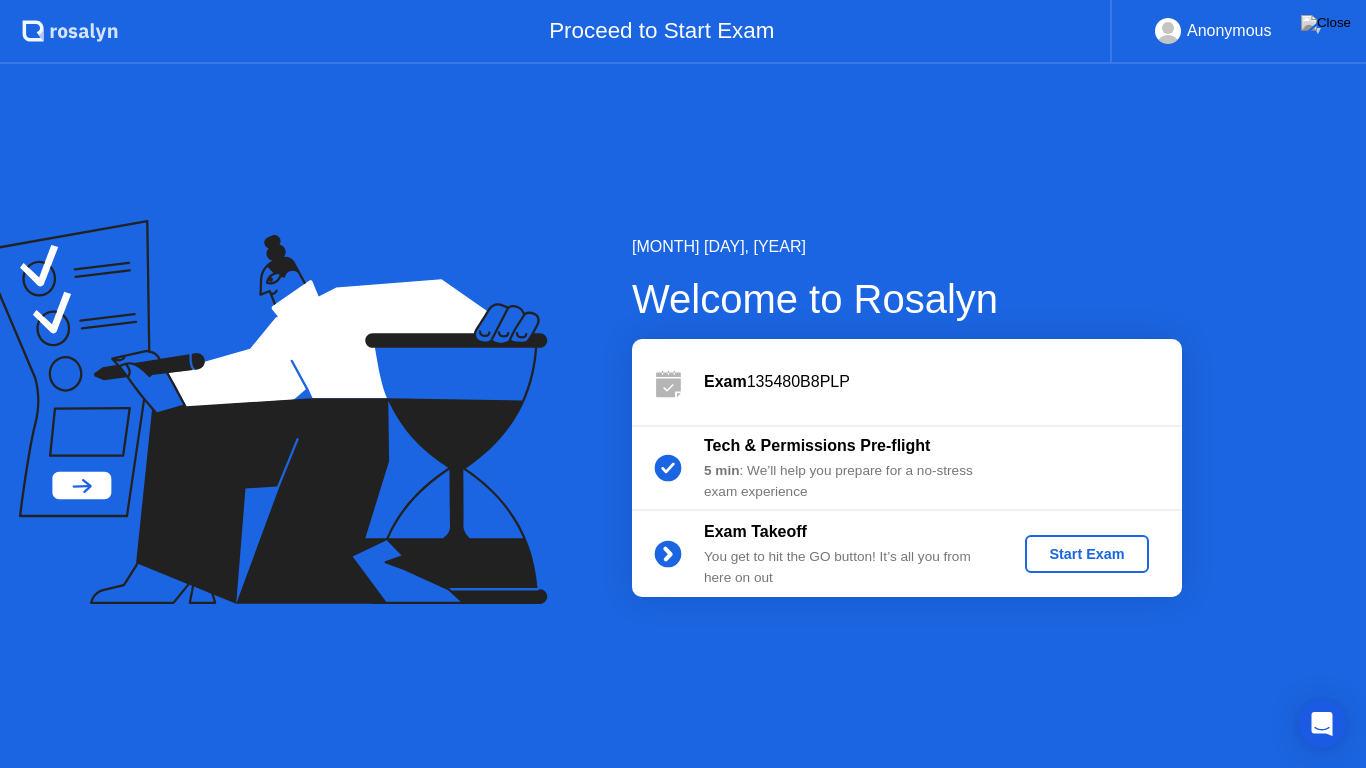 click on "Start Exam" 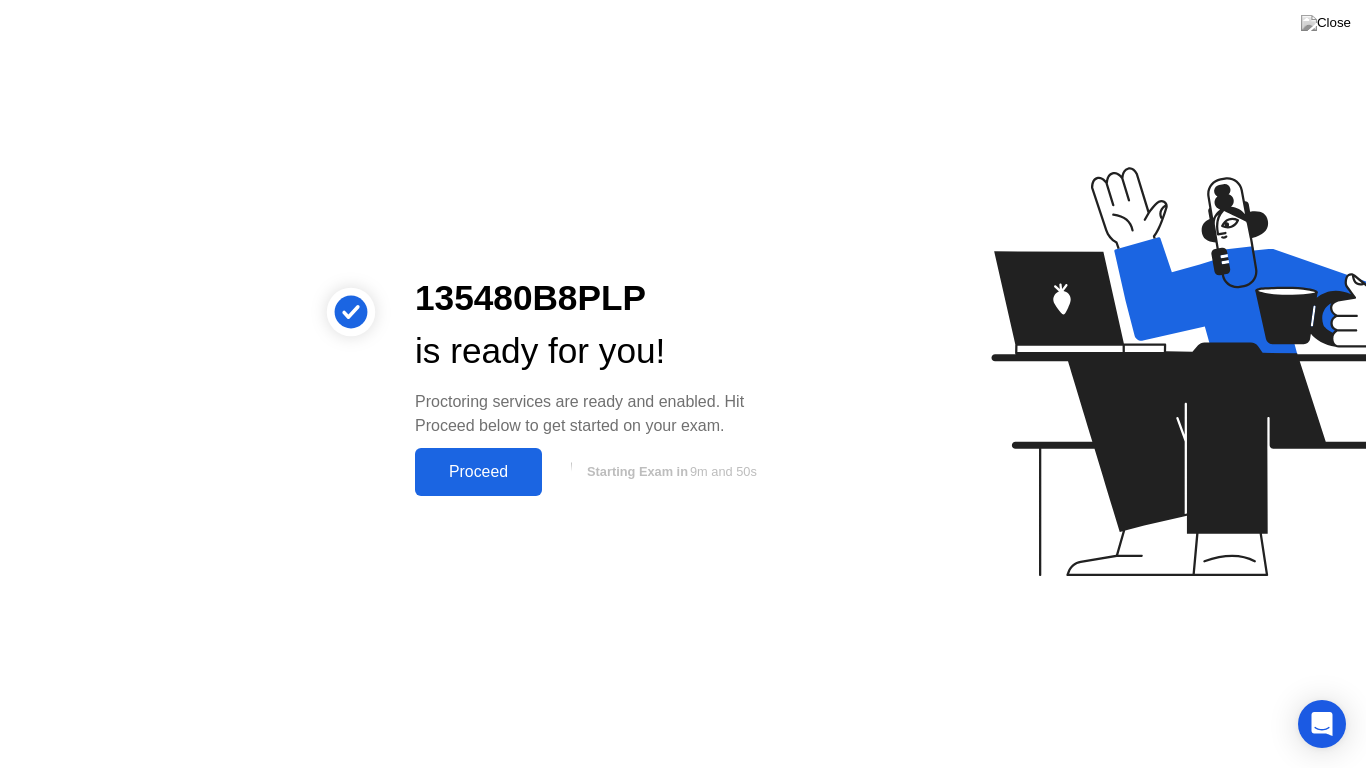 click on "Proceed" 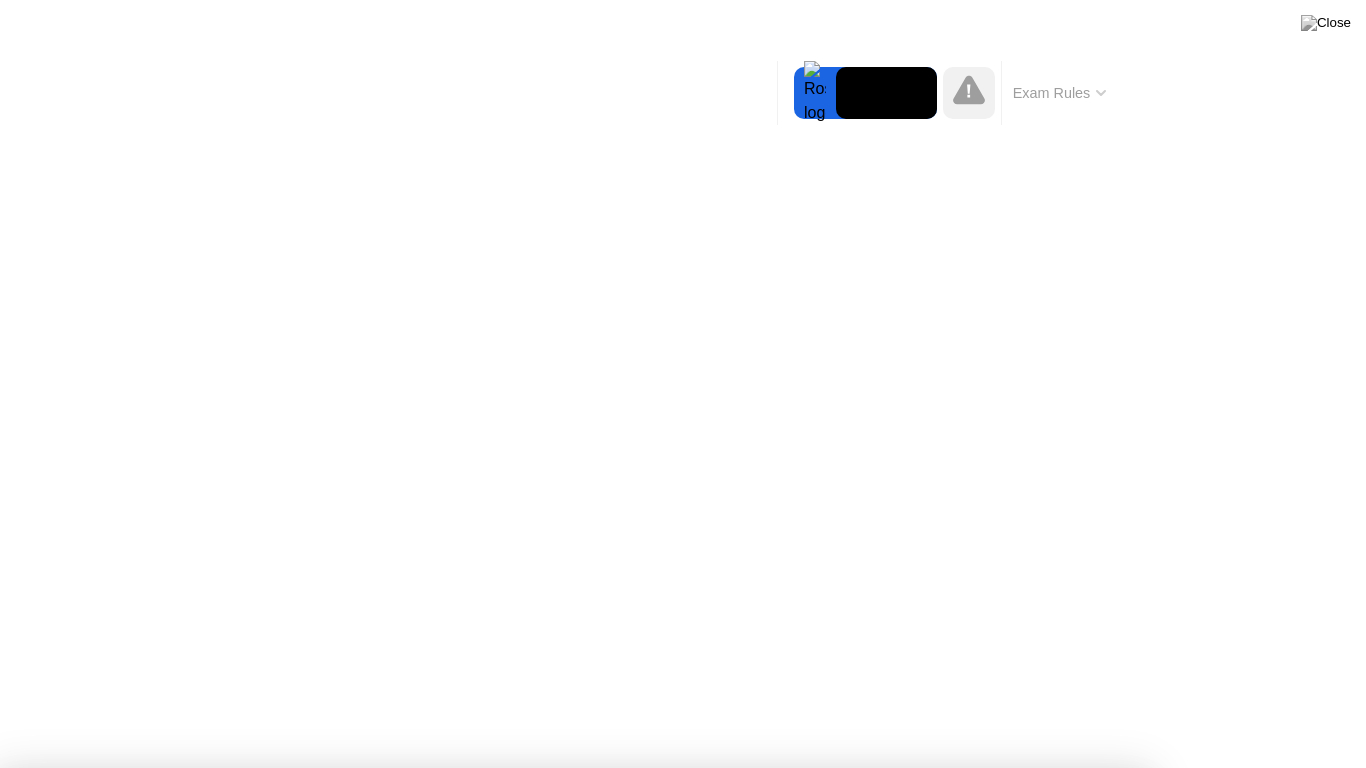 click on "Got it!" at bounding box center [672, 1314] 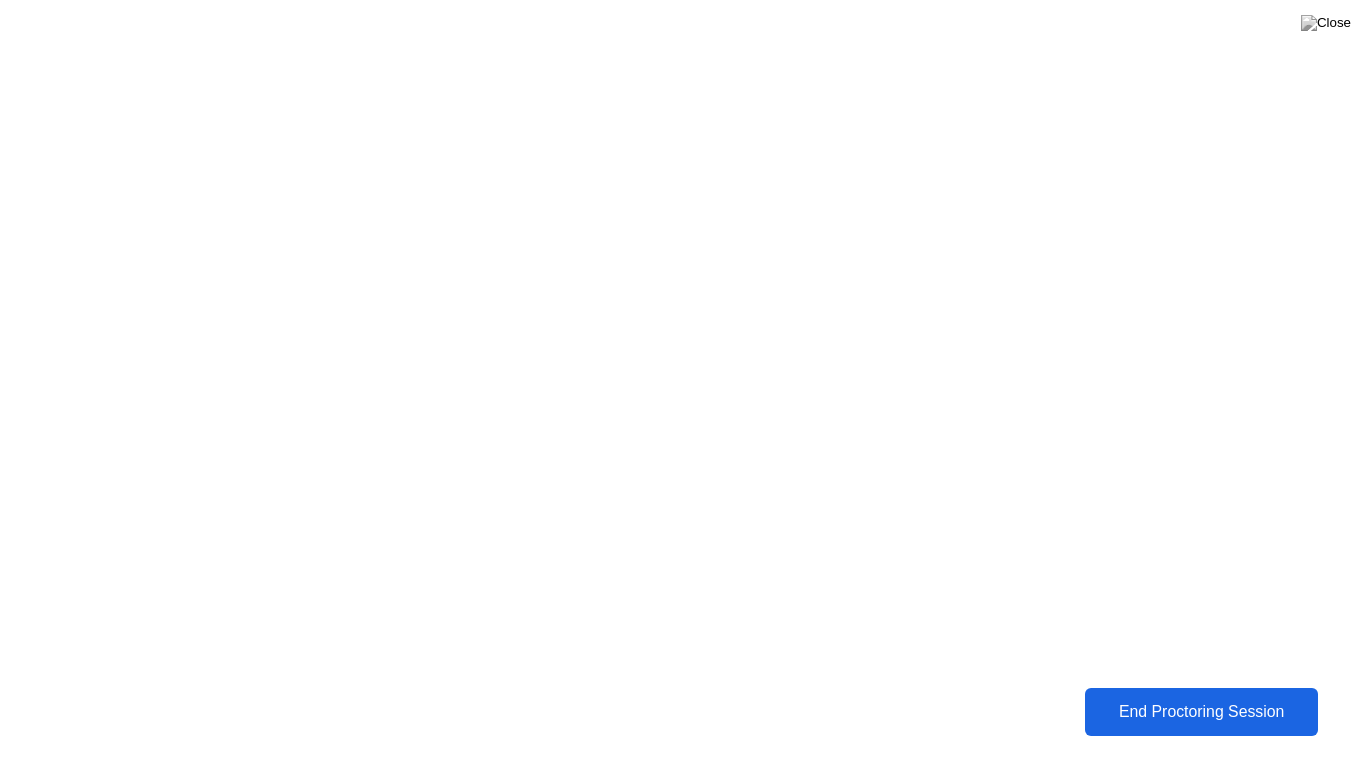 click on "End Proctoring Session" 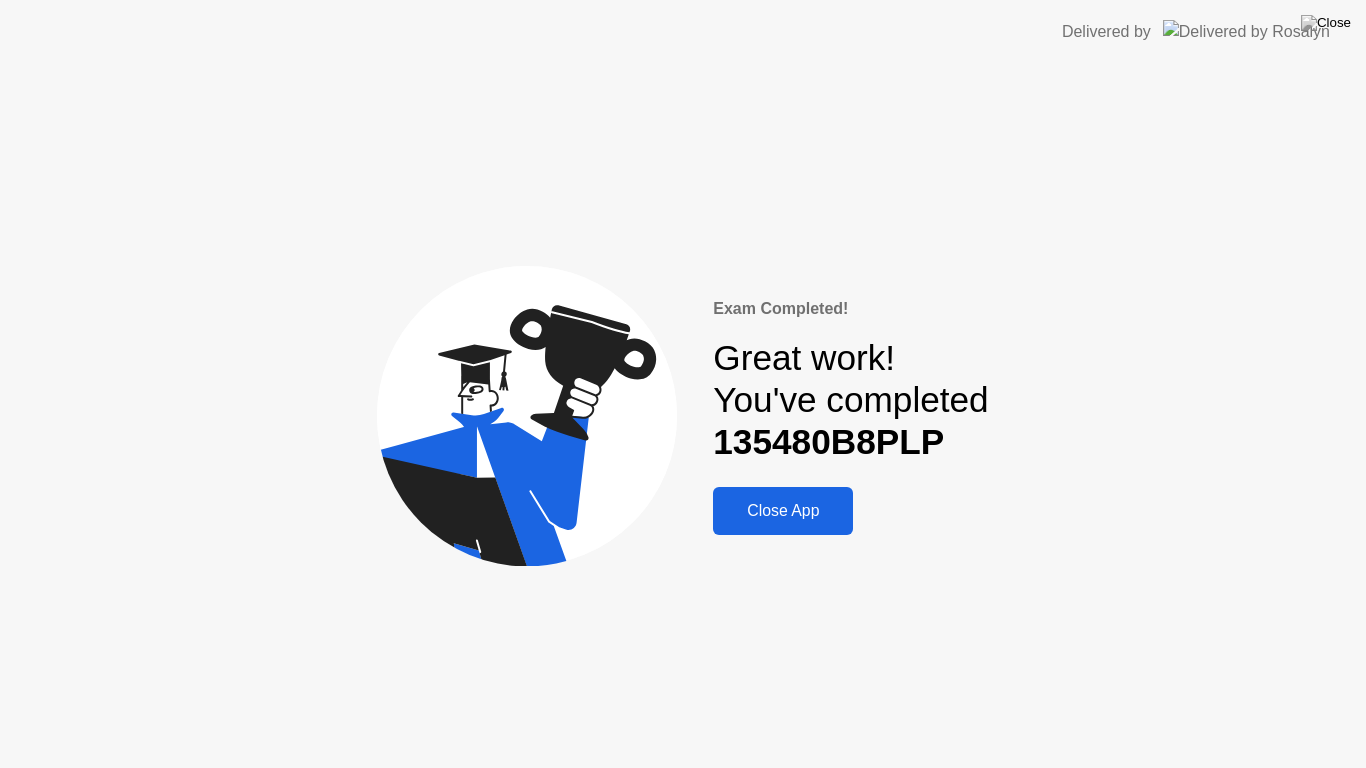 click on "Close App" 